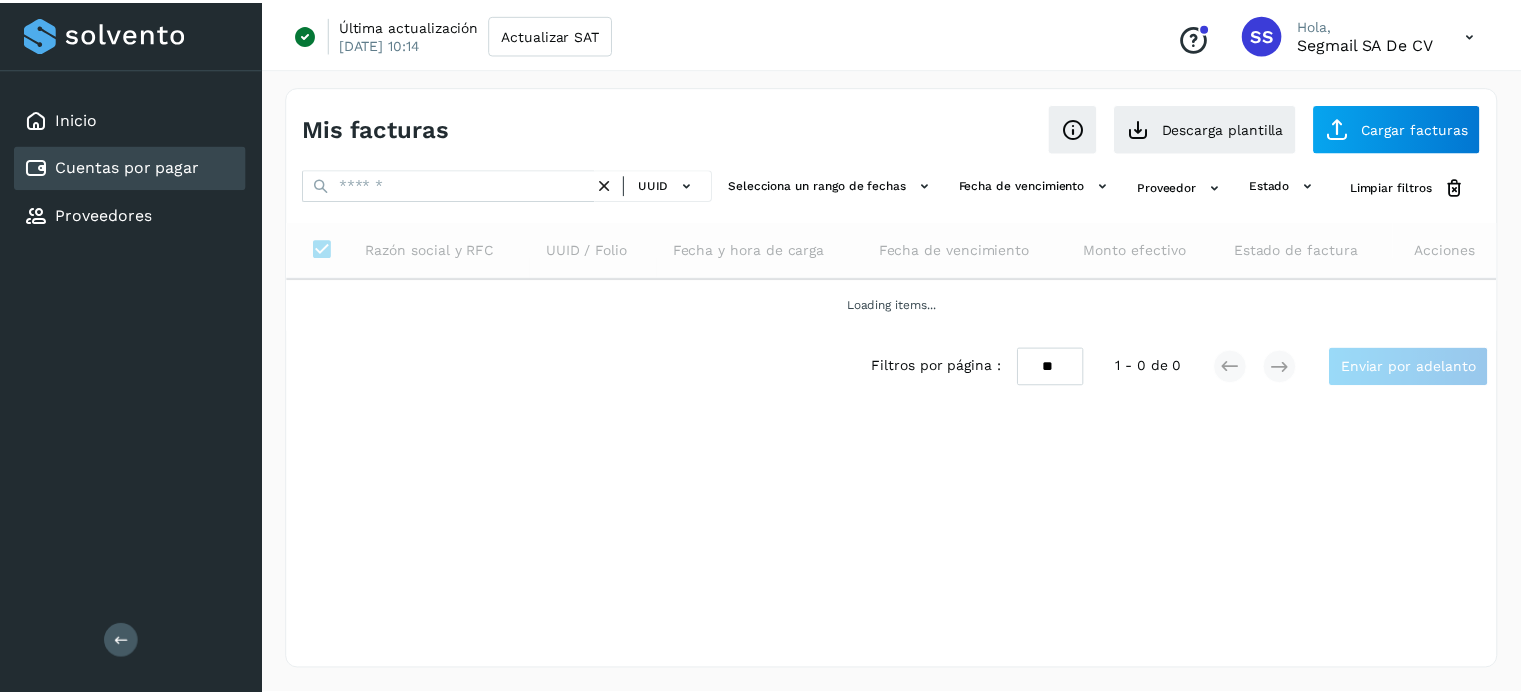scroll, scrollTop: 0, scrollLeft: 0, axis: both 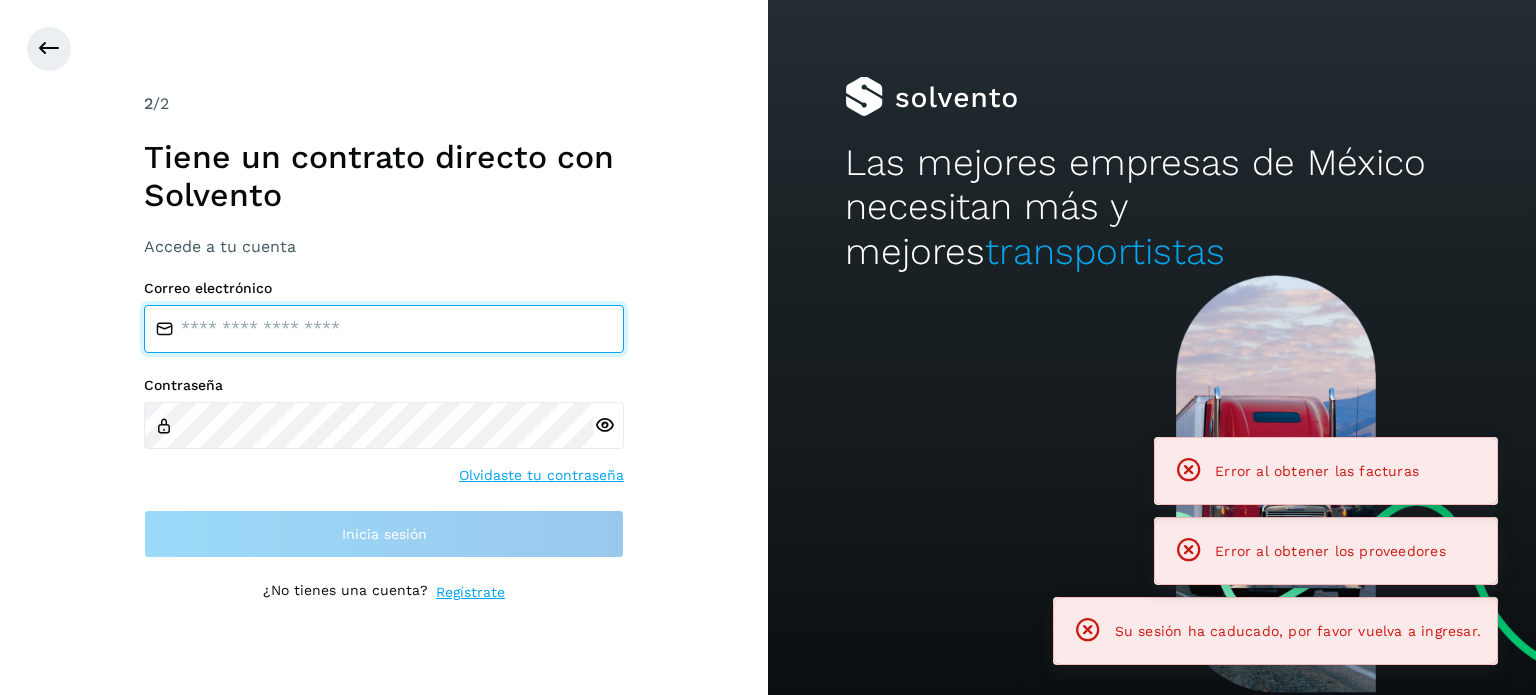 type on "**********" 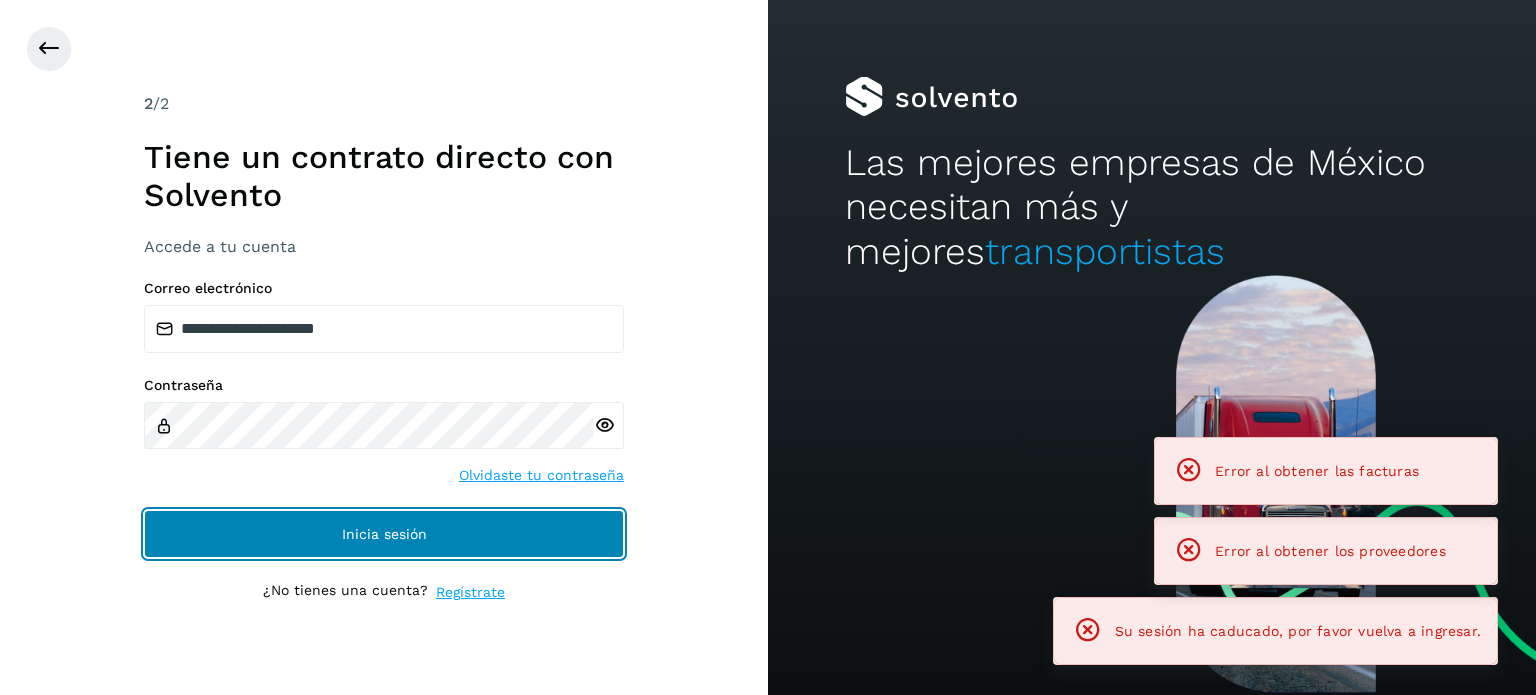 click on "Inicia sesión" at bounding box center [384, 534] 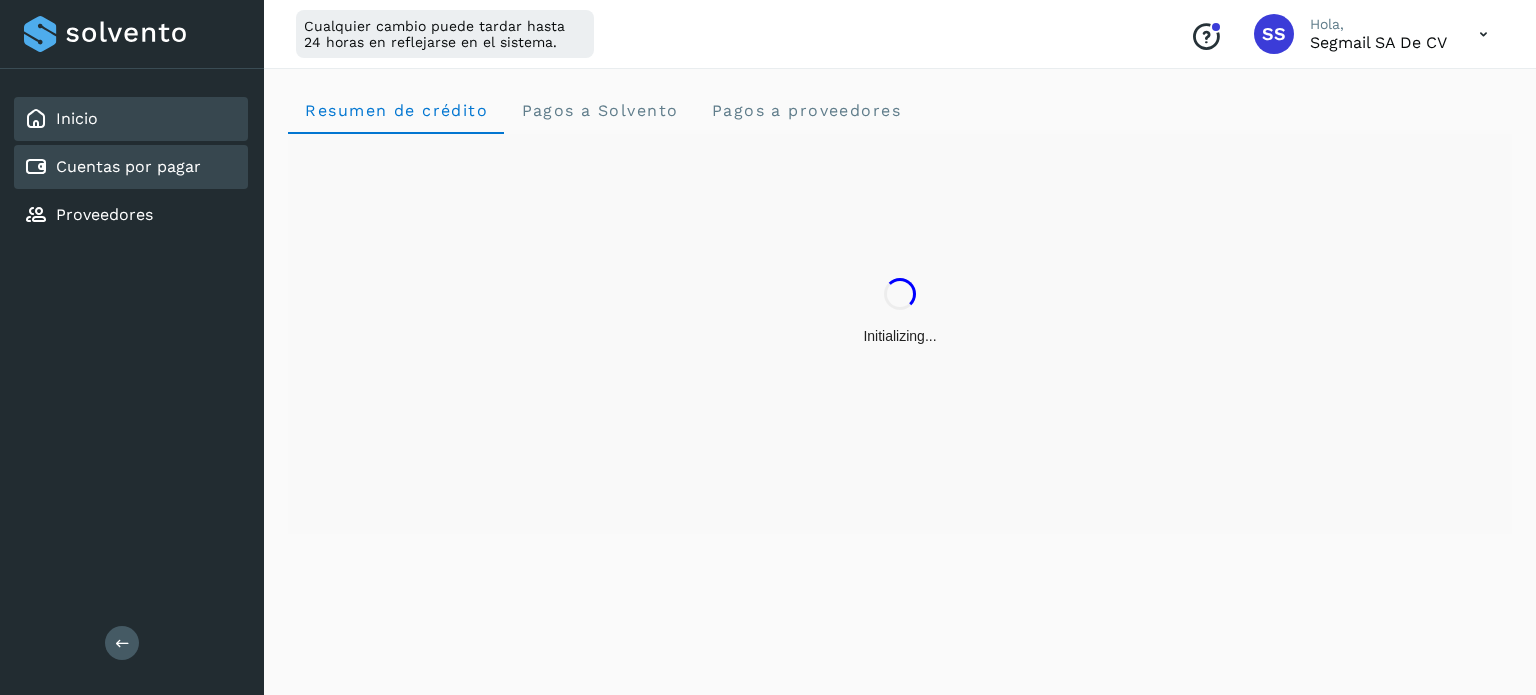 click on "Cuentas por pagar" at bounding box center (128, 166) 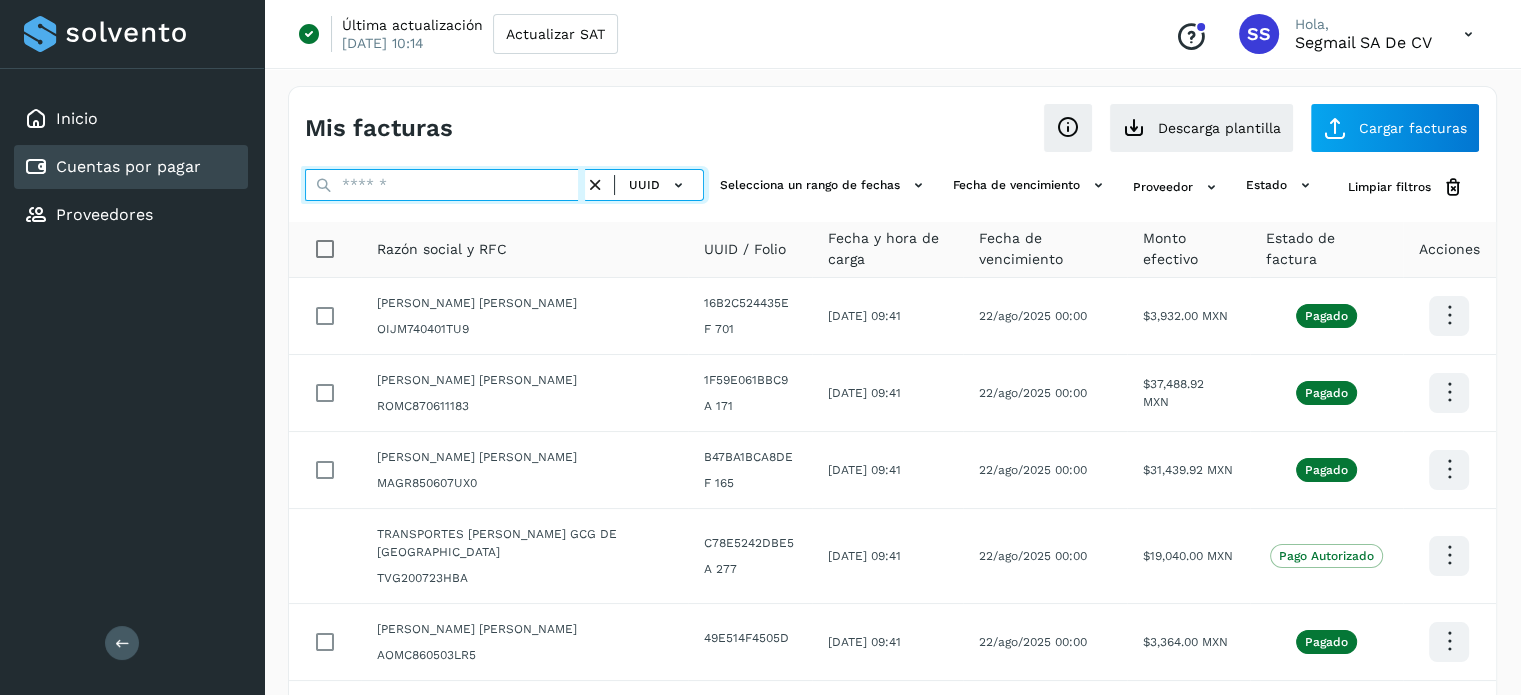 click at bounding box center (445, 185) 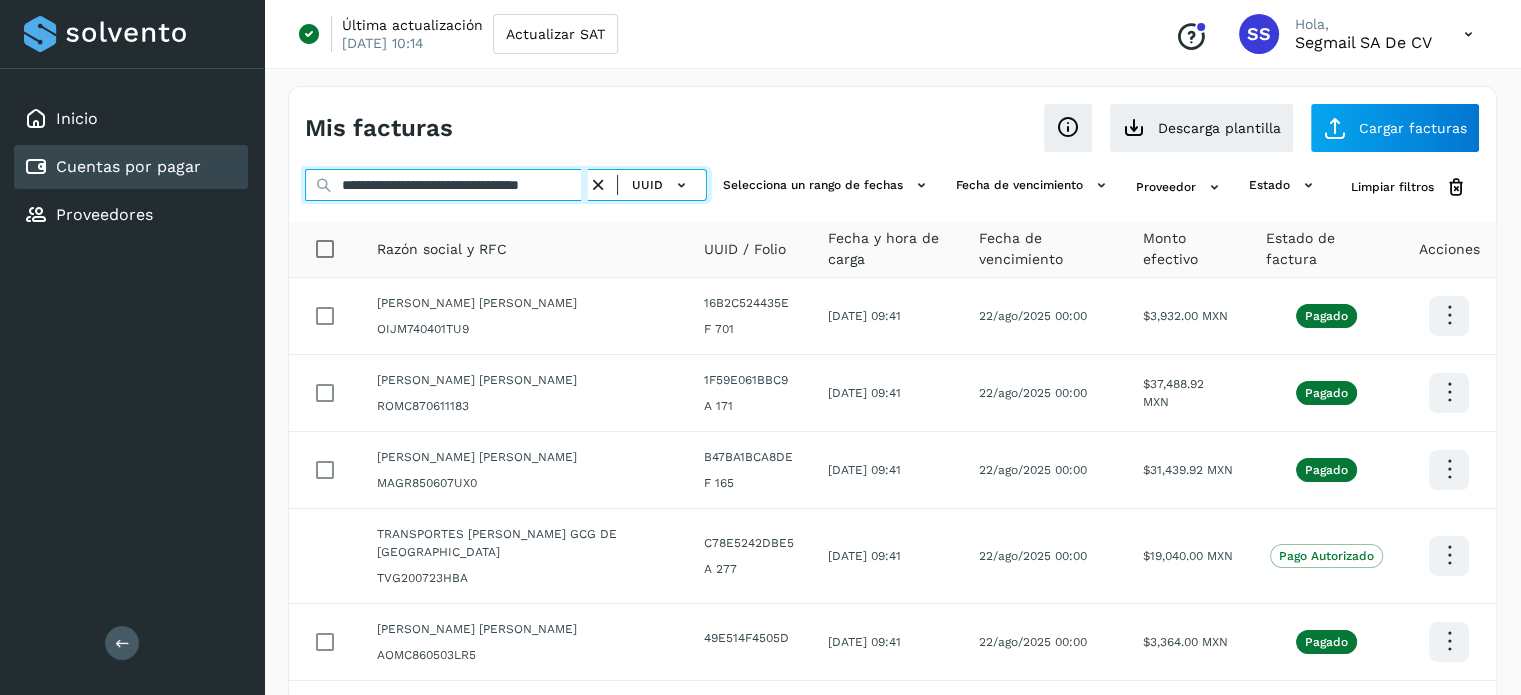 type on "**********" 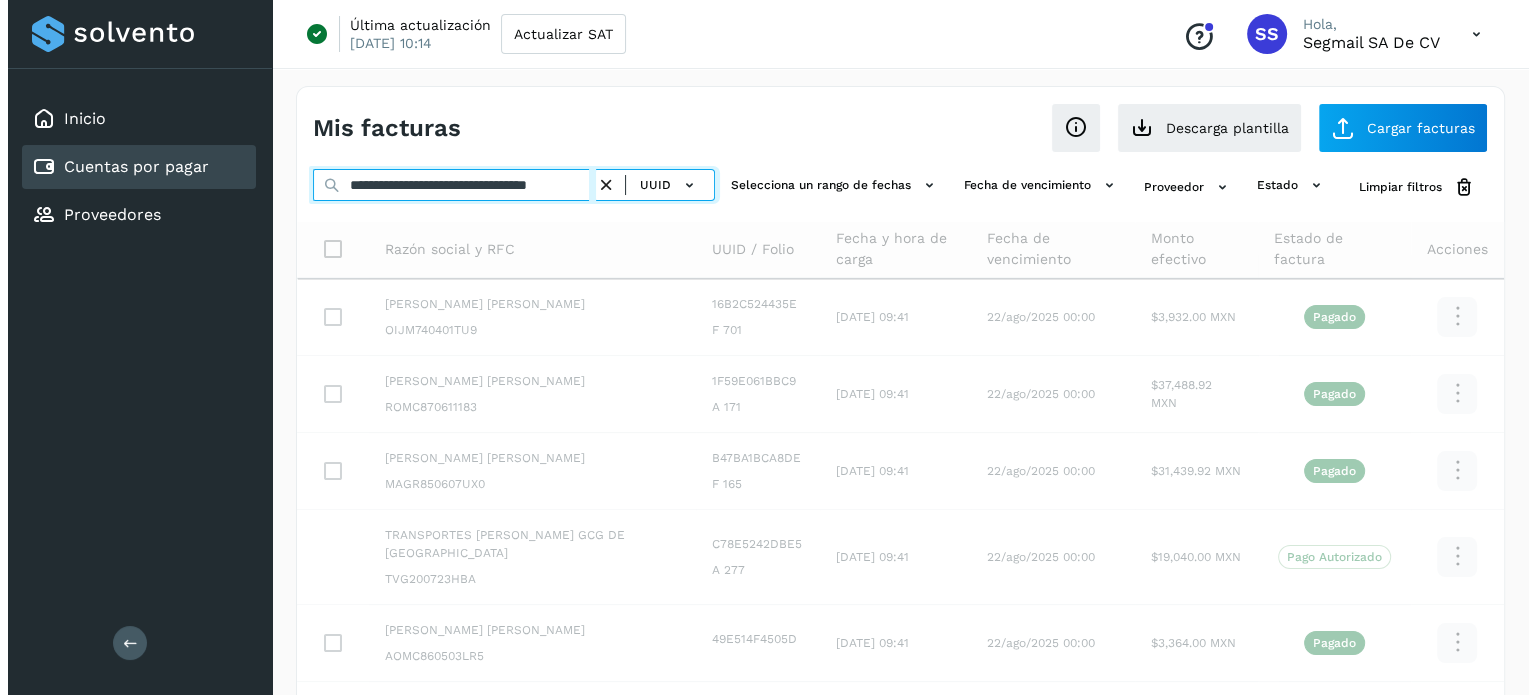 scroll, scrollTop: 0, scrollLeft: 33, axis: horizontal 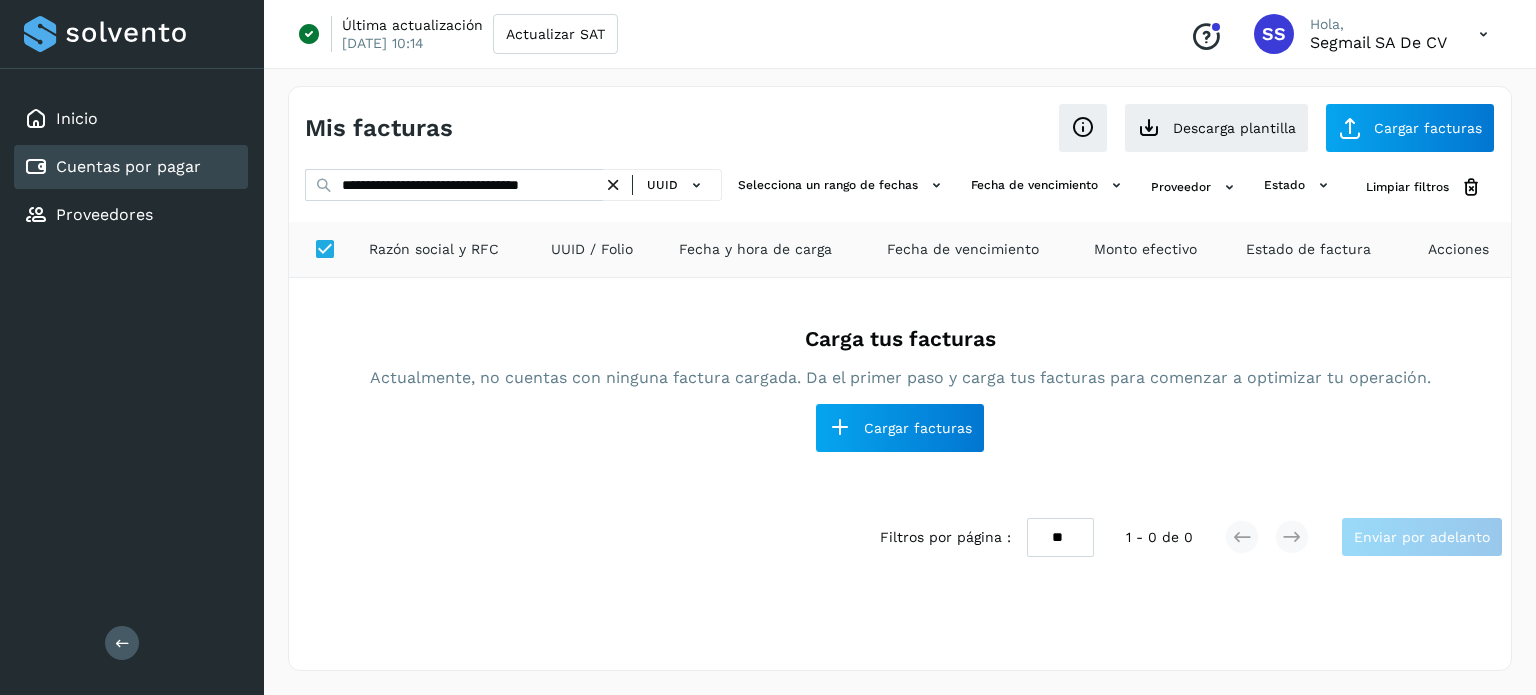 click on "UUID" at bounding box center (662, 185) 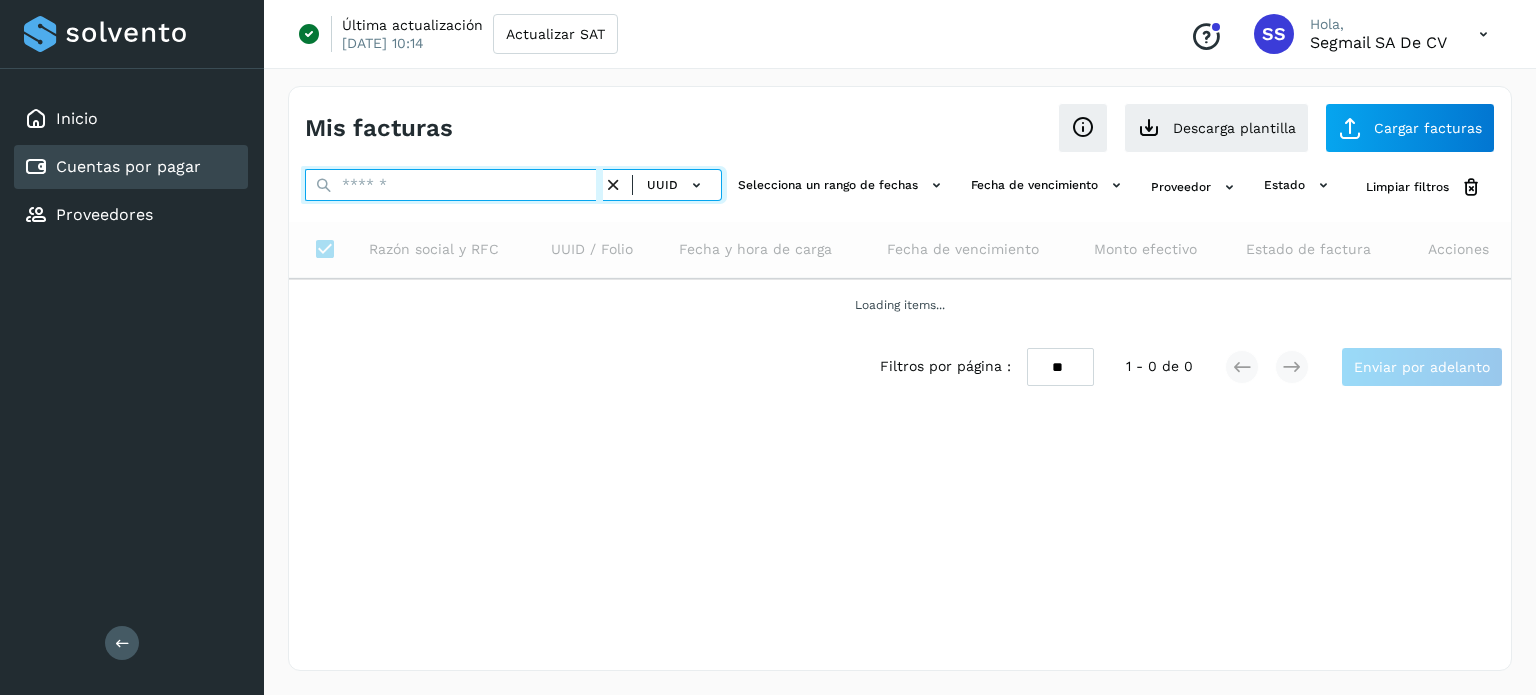 click at bounding box center [454, 185] 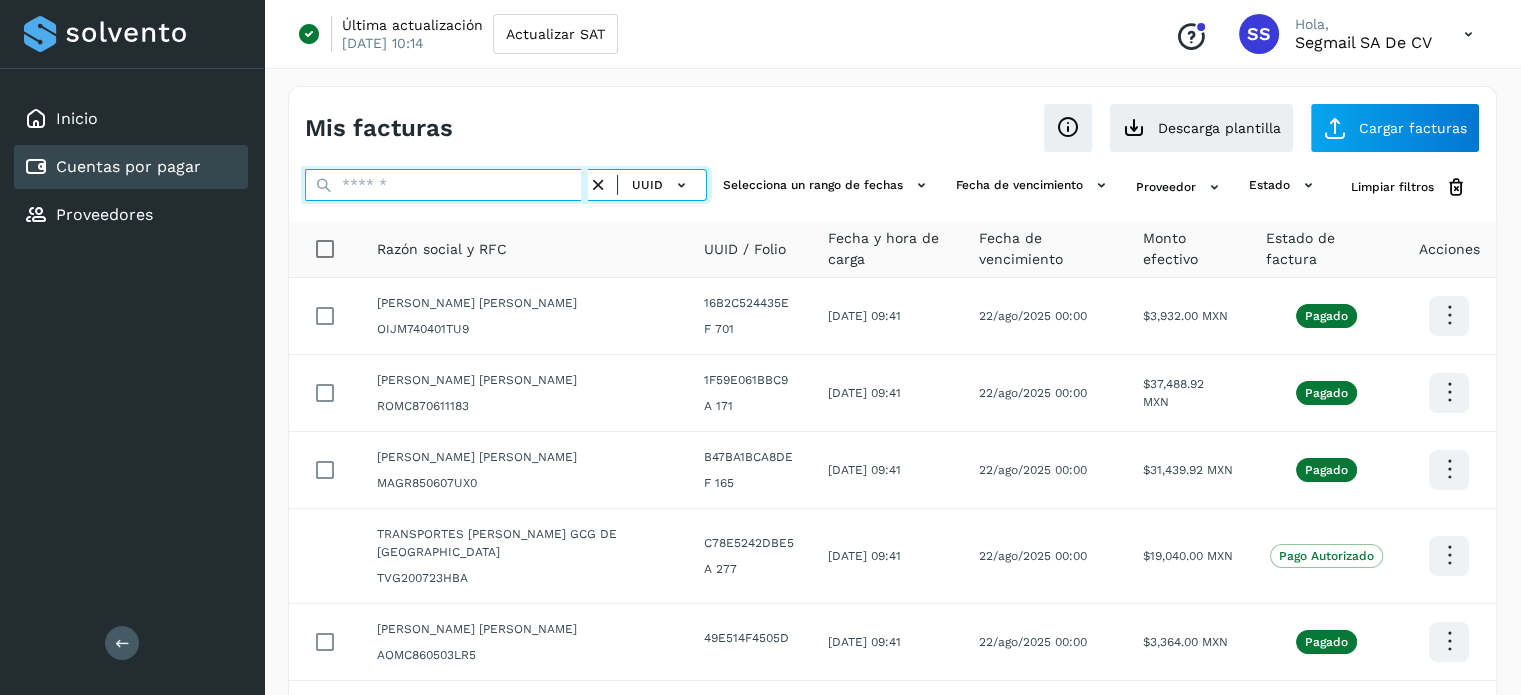 paste on "**********" 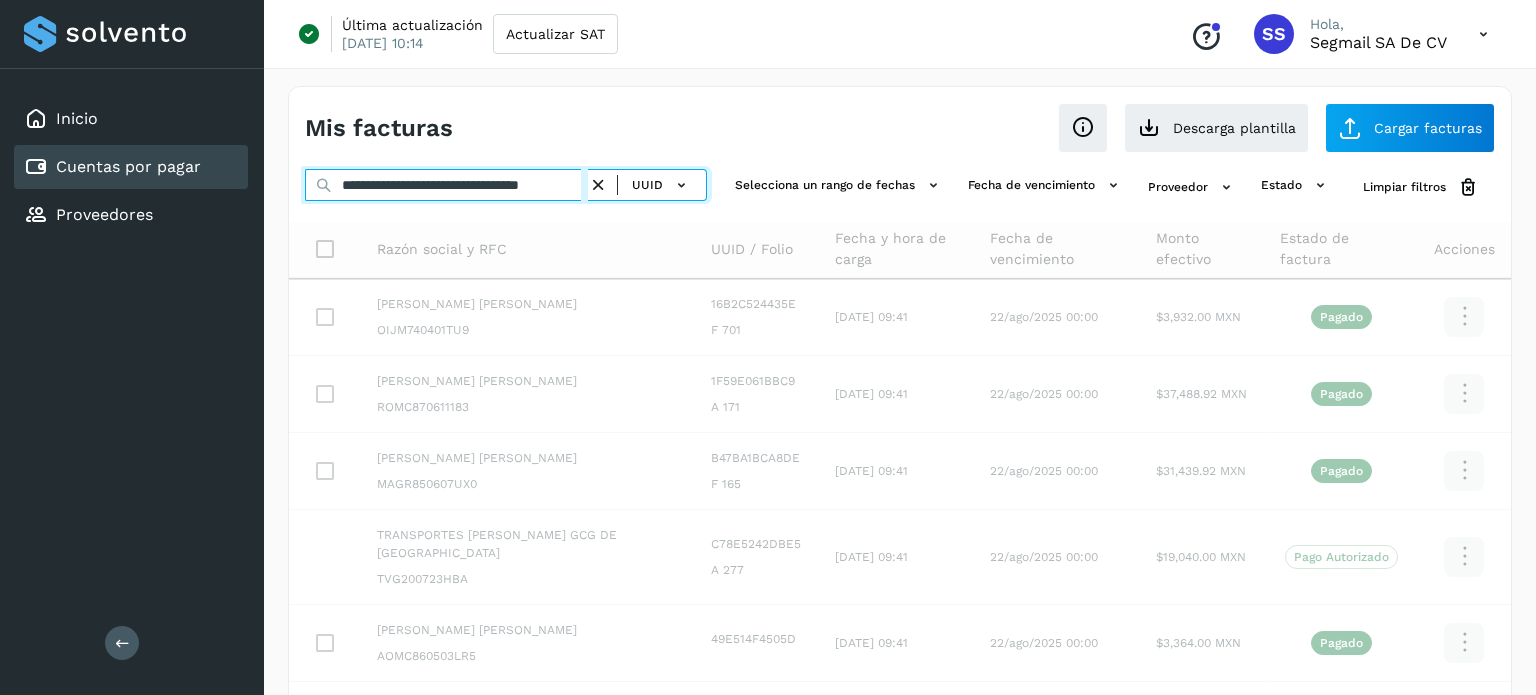 scroll, scrollTop: 0, scrollLeft: 33, axis: horizontal 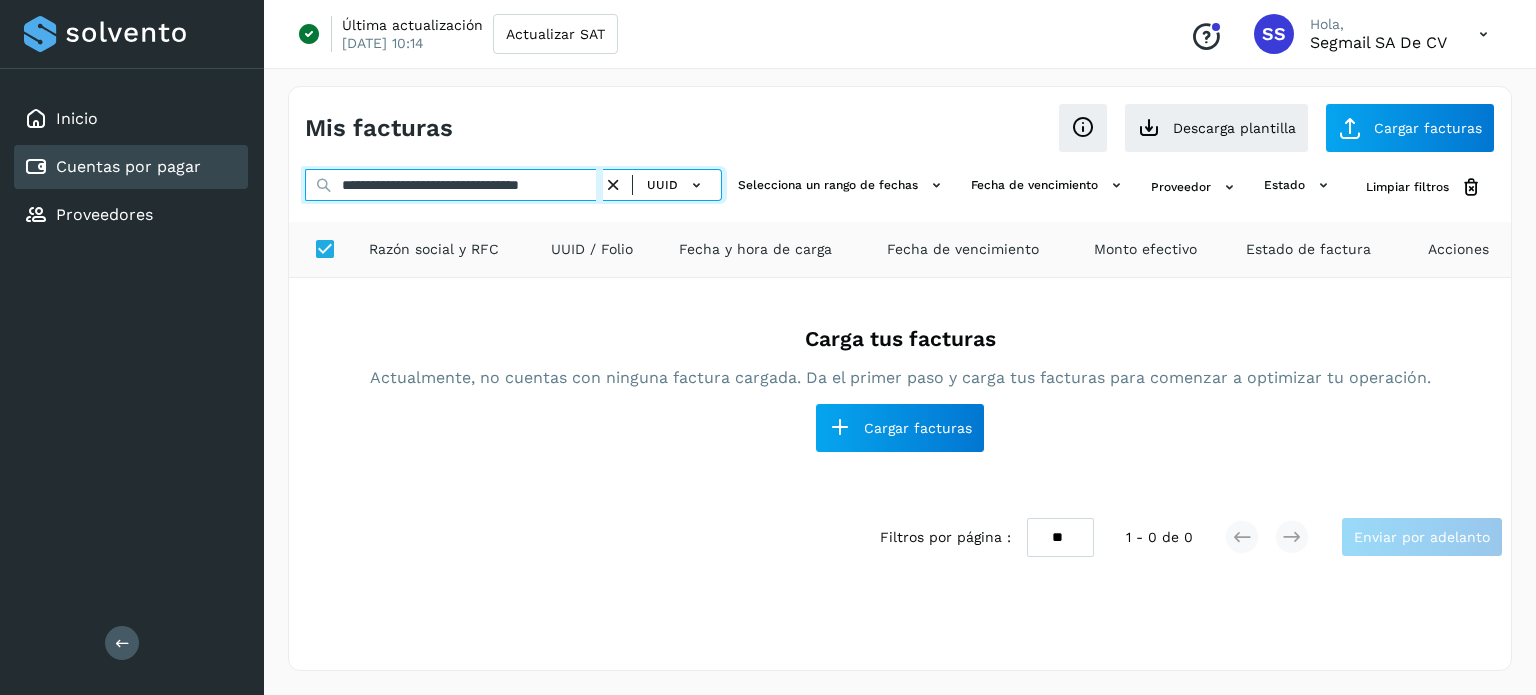 type on "**********" 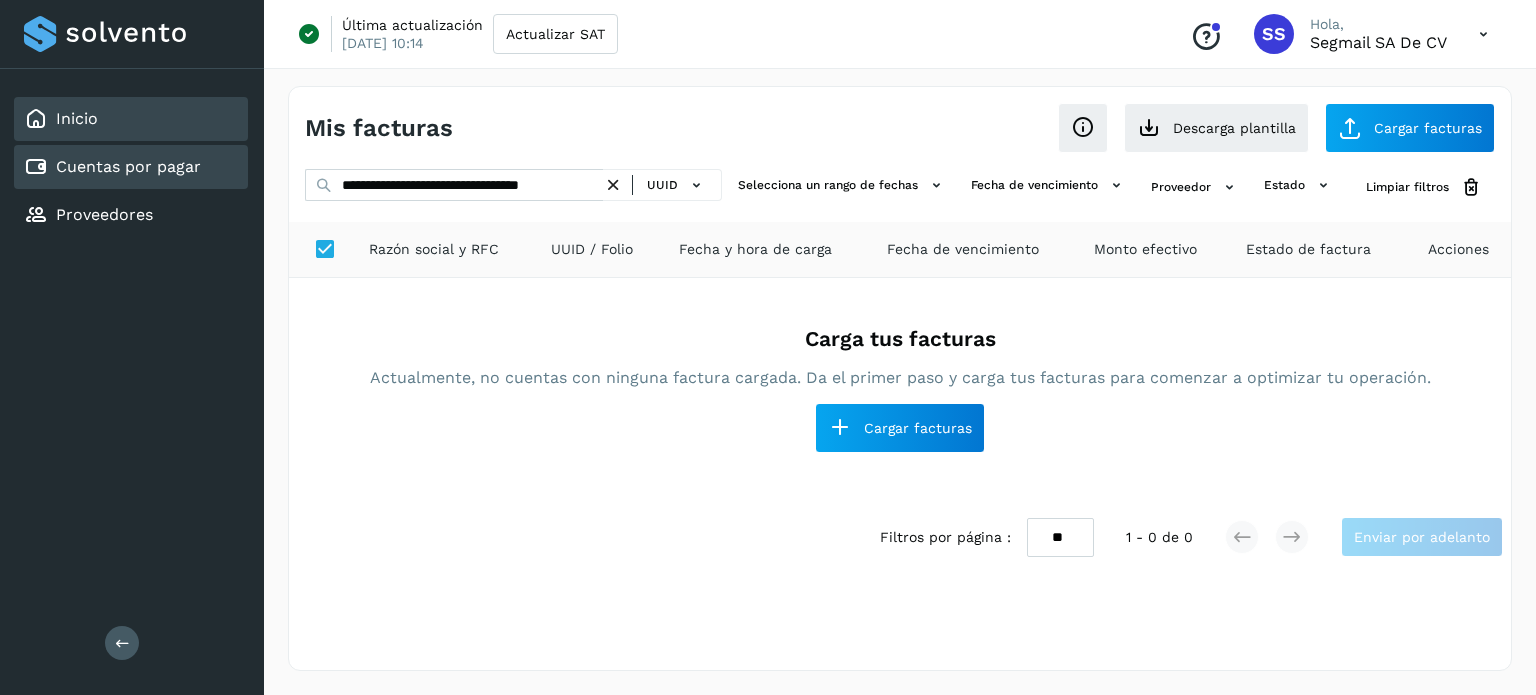 click on "Inicio" 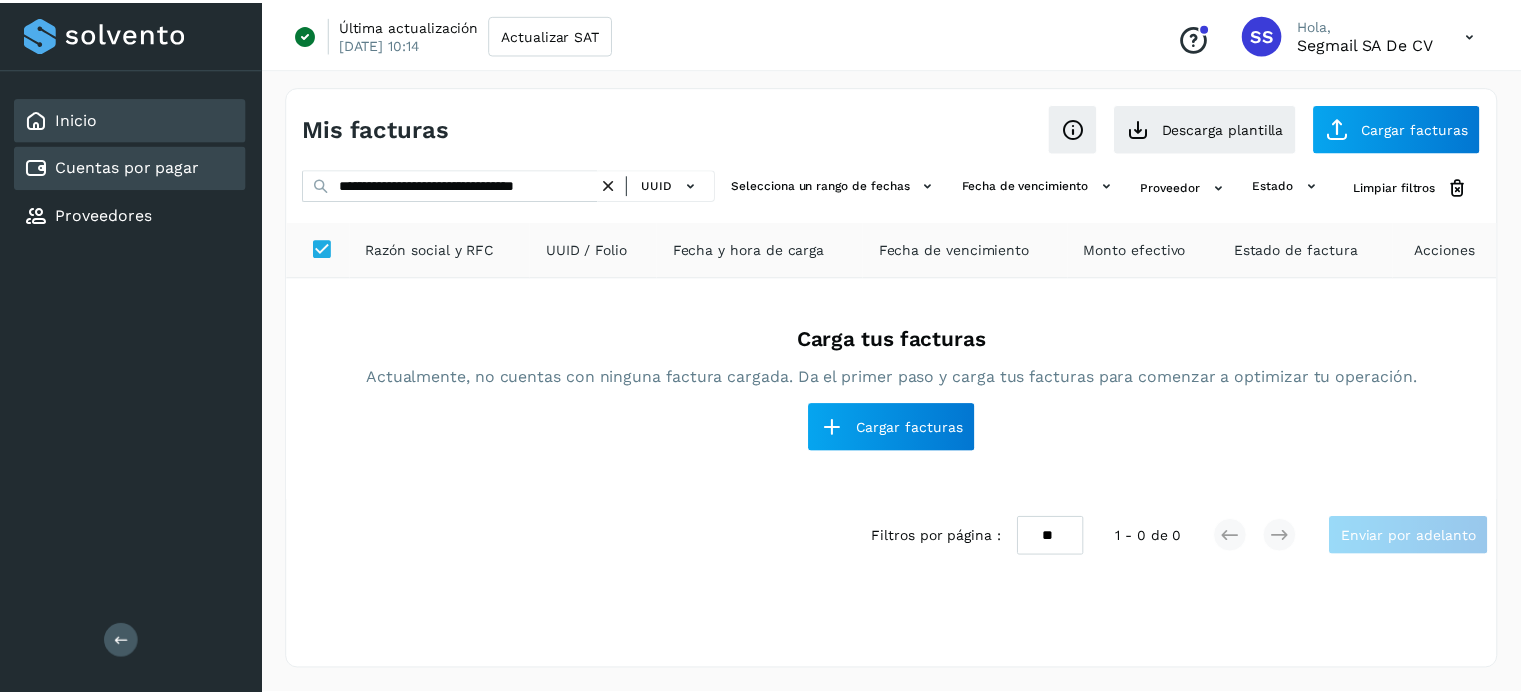 scroll, scrollTop: 0, scrollLeft: 0, axis: both 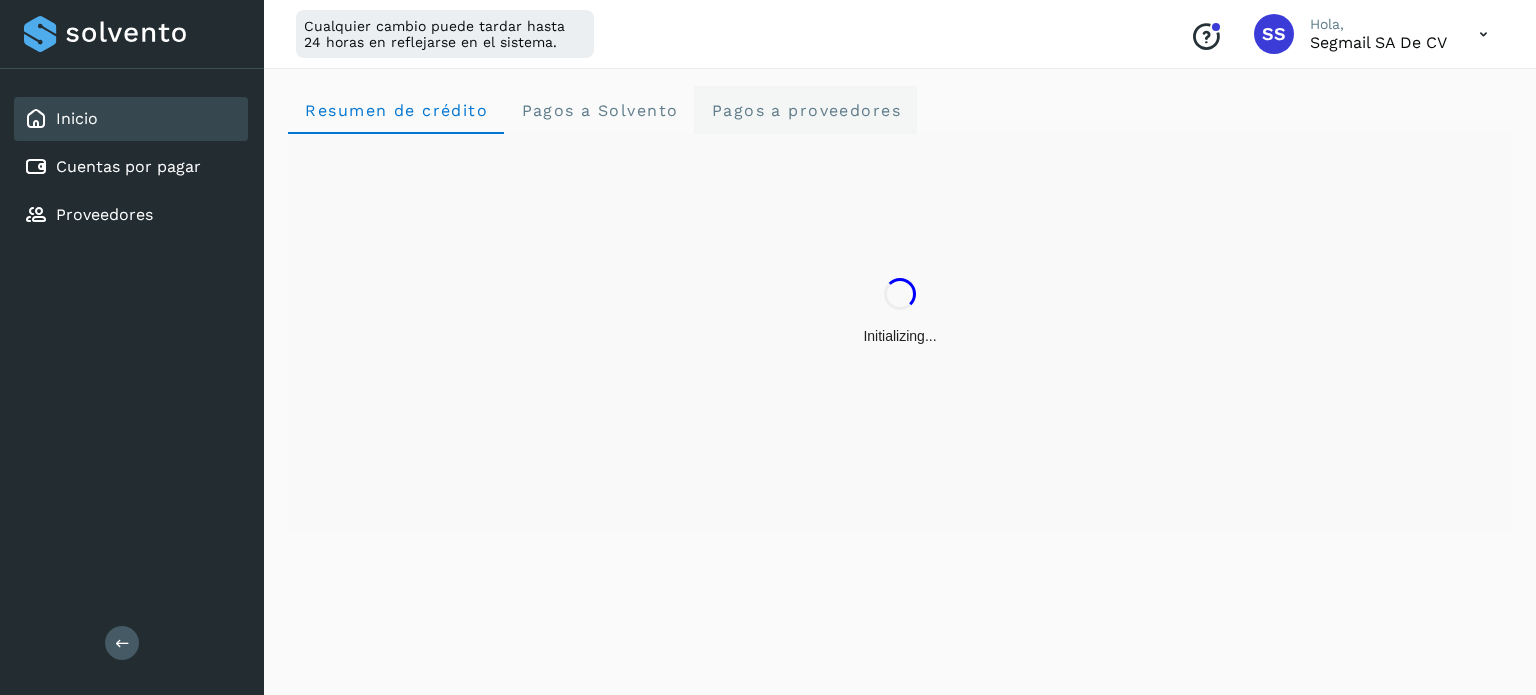 click on "Pagos a proveedores" 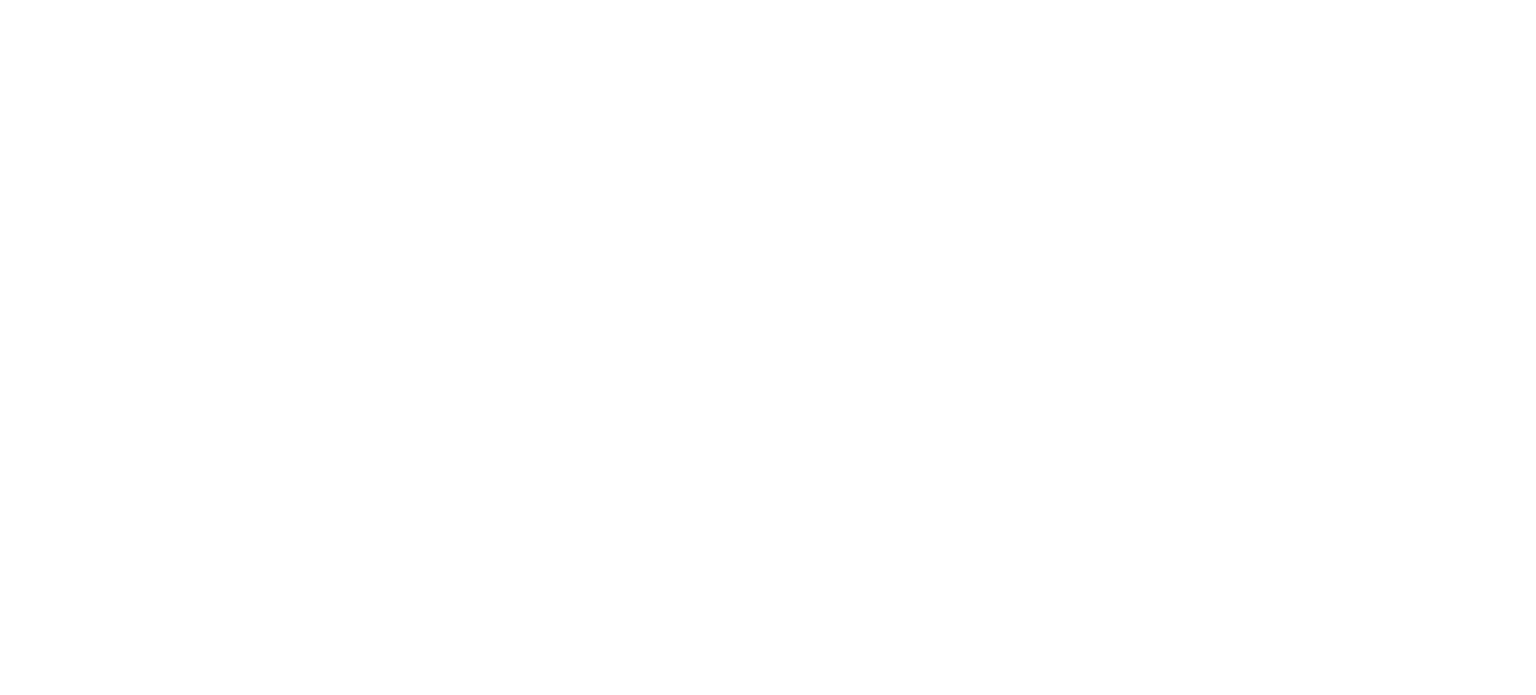 scroll, scrollTop: 0, scrollLeft: 0, axis: both 